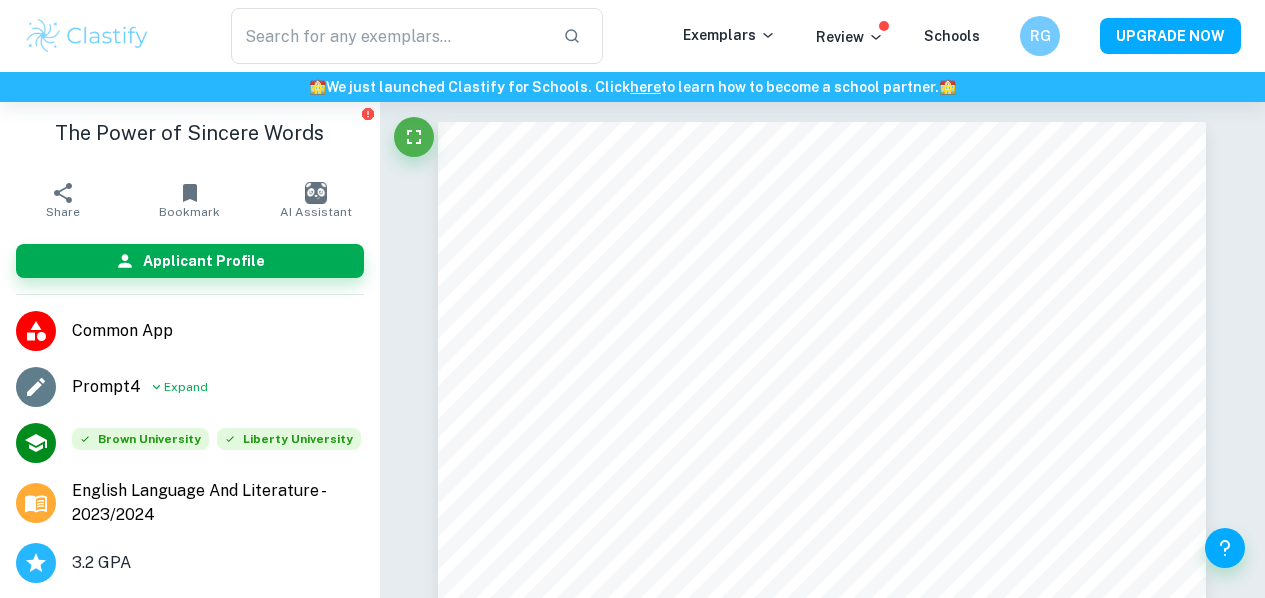 scroll, scrollTop: 177, scrollLeft: 0, axis: vertical 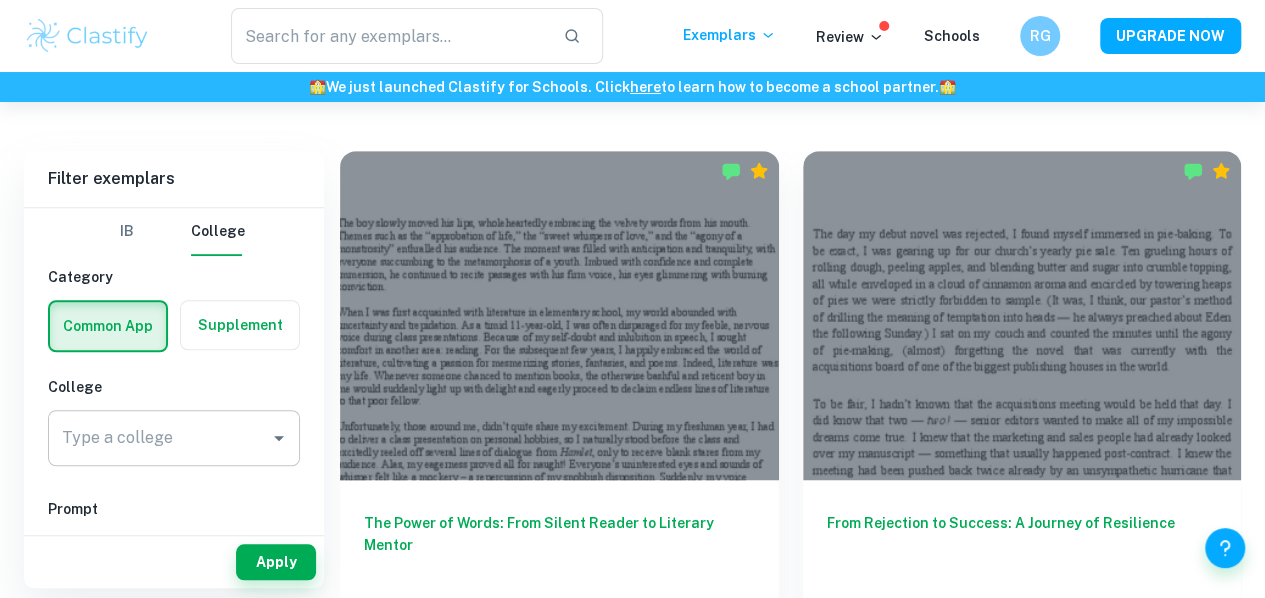 click on "Type a college" at bounding box center [174, 438] 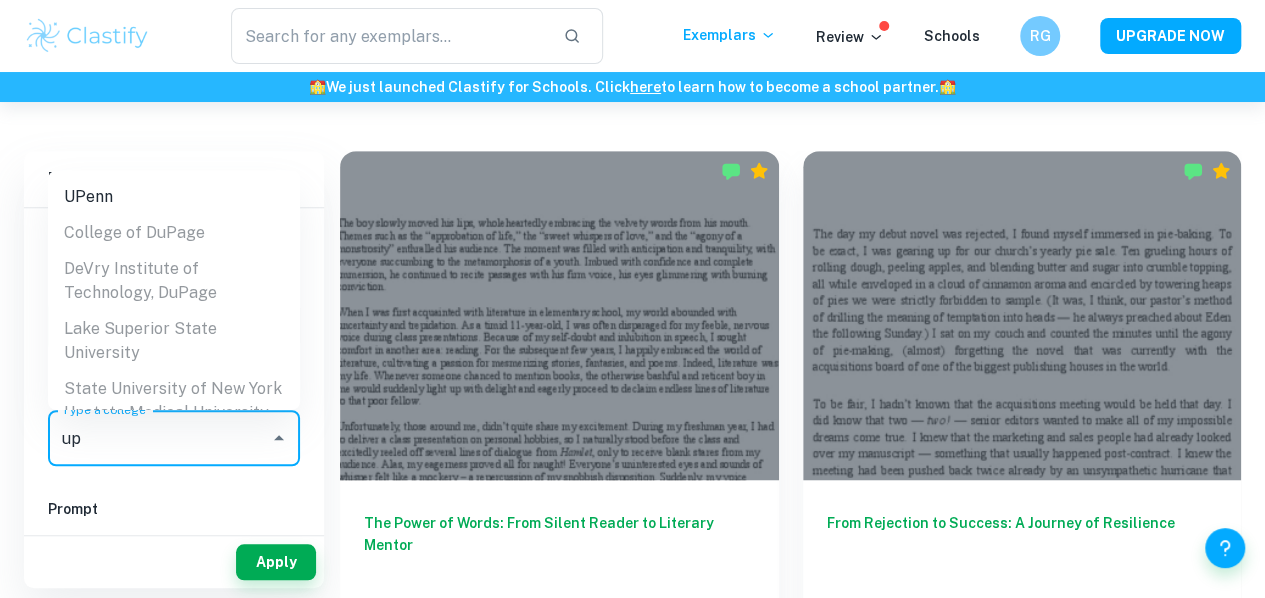 click on "UPenn" at bounding box center (174, 196) 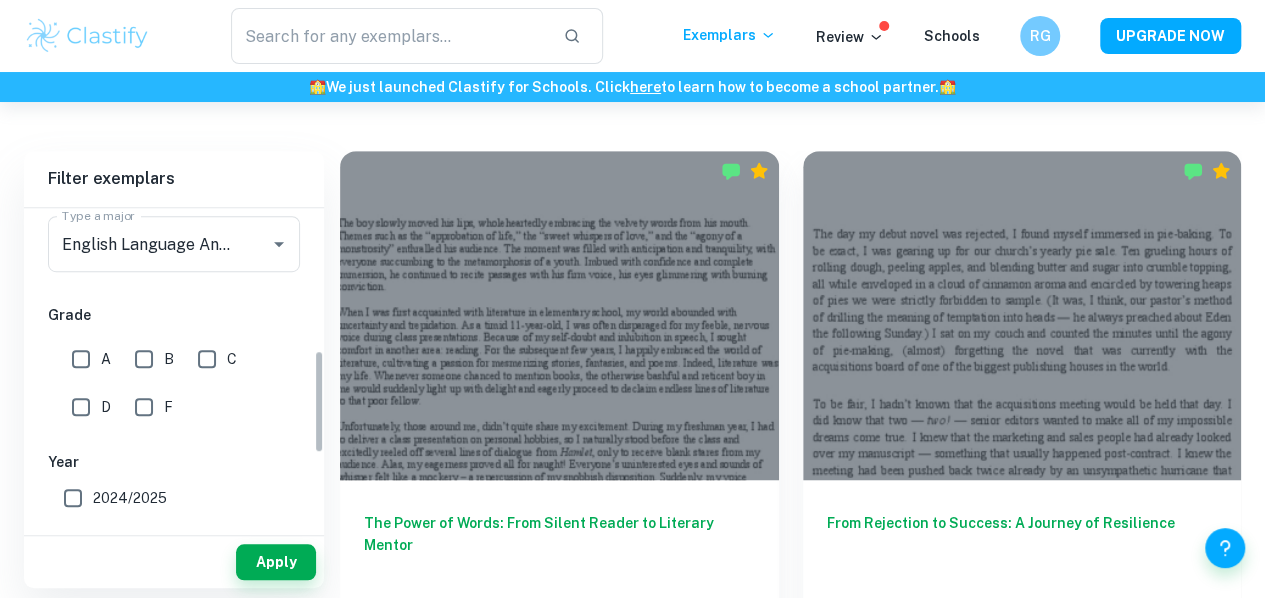 scroll, scrollTop: 439, scrollLeft: 0, axis: vertical 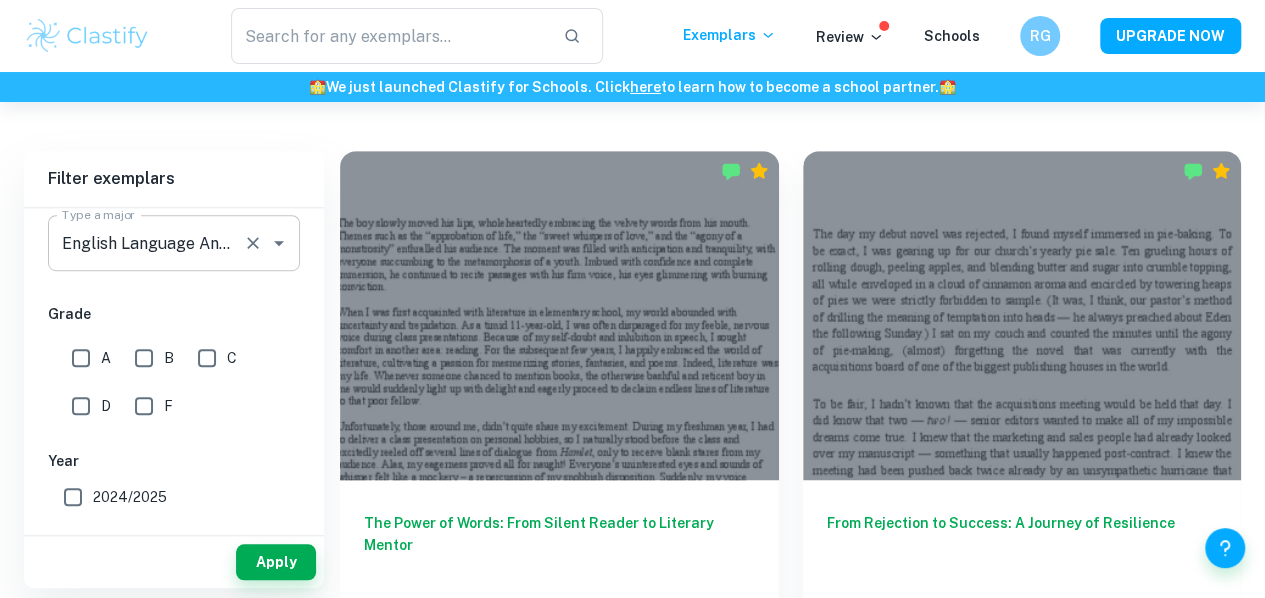 click 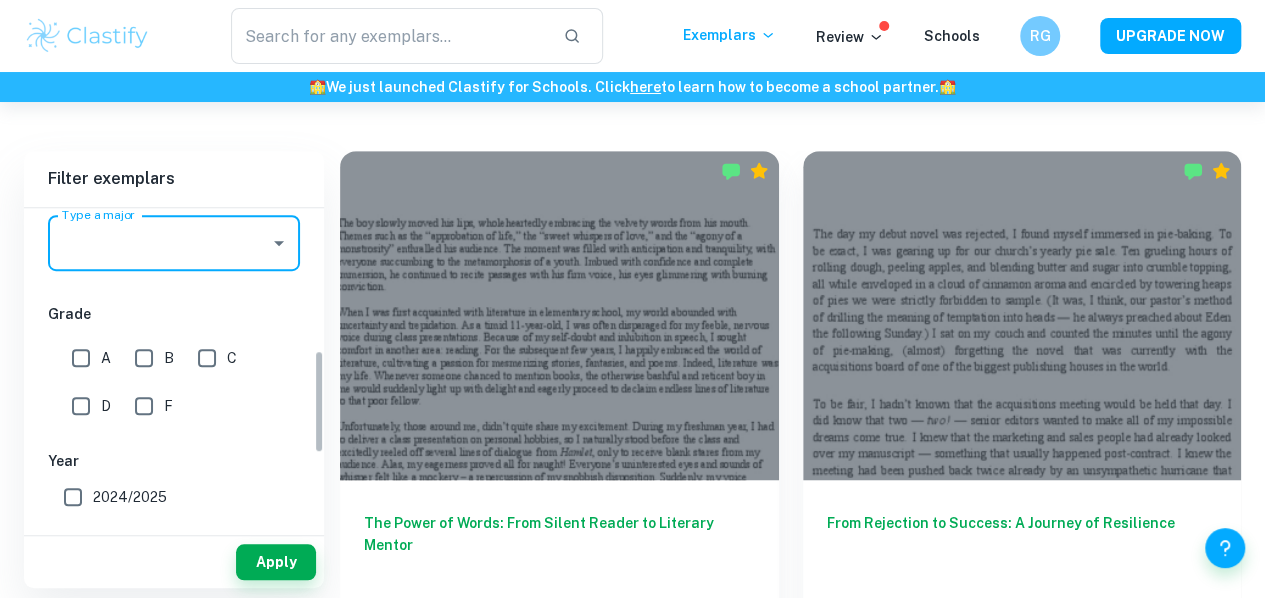scroll, scrollTop: 0, scrollLeft: 0, axis: both 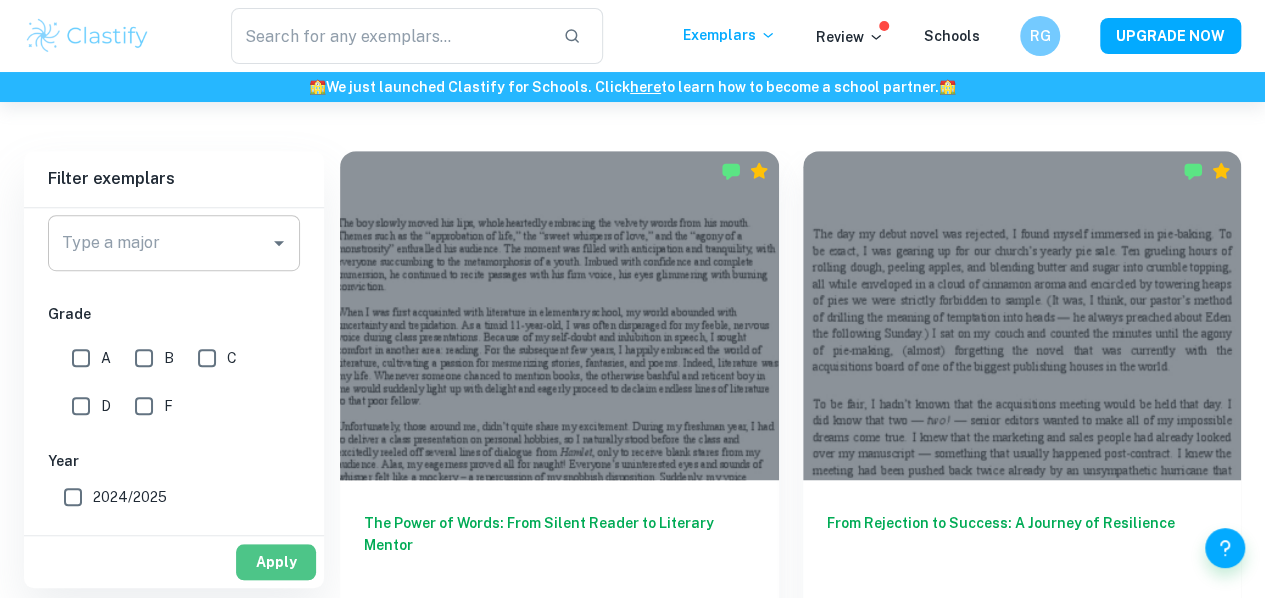 click on "Apply" at bounding box center (276, 562) 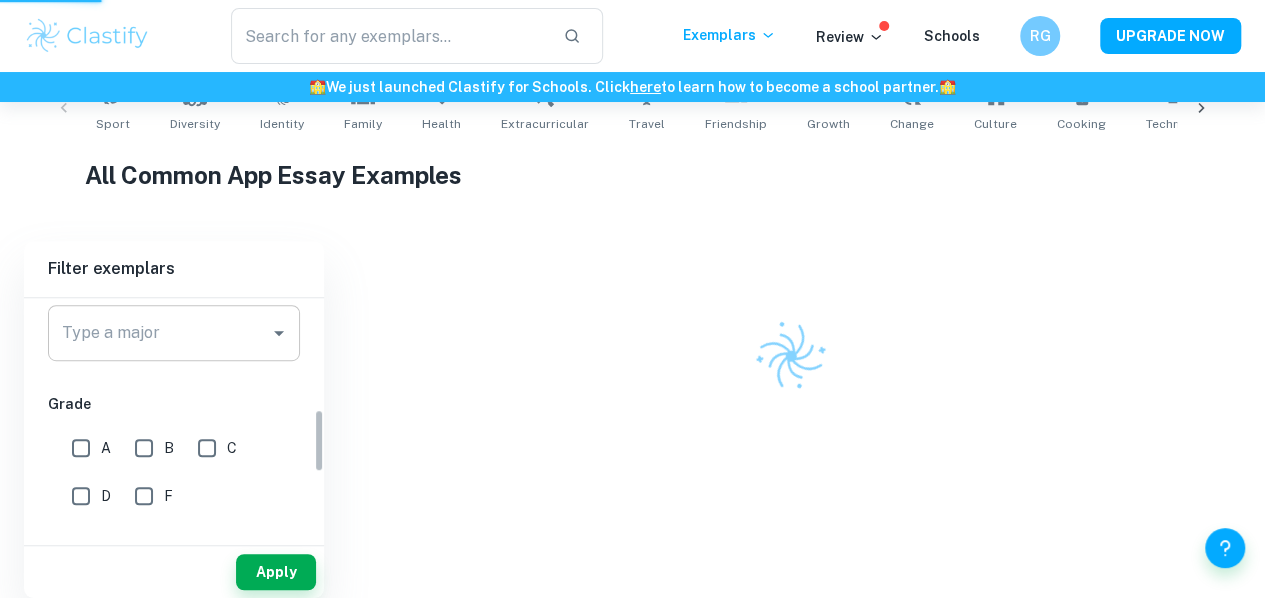 scroll, scrollTop: 423, scrollLeft: 0, axis: vertical 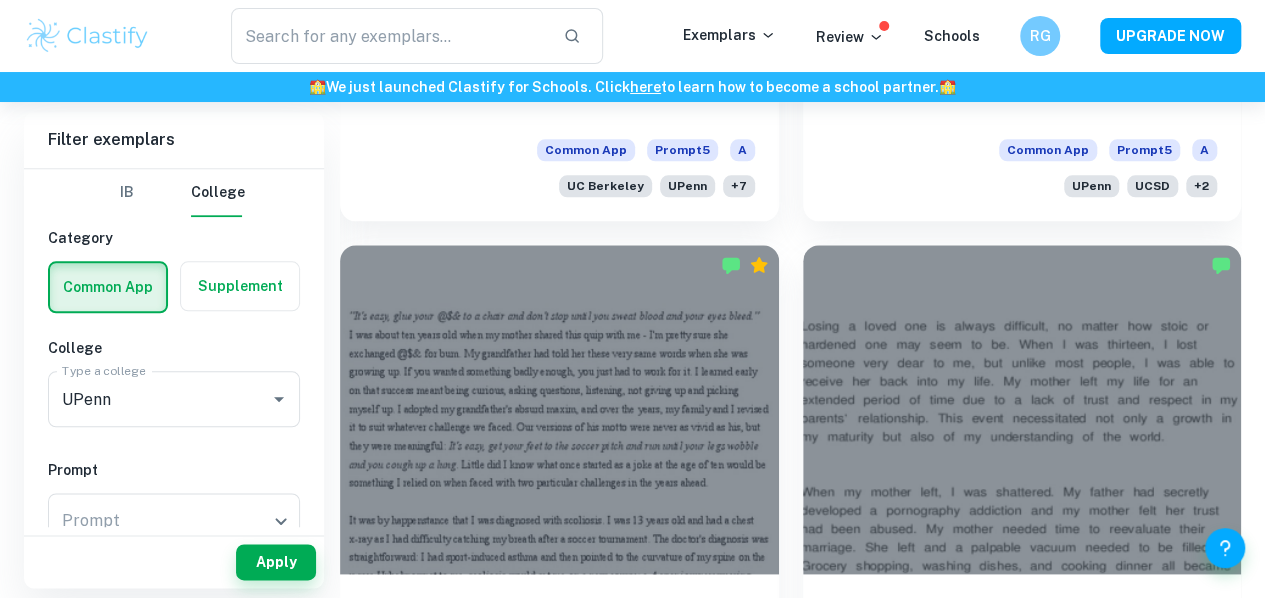click on "A Journey of Loss, Redemption, and Personal Growth" at bounding box center (1022, 639) 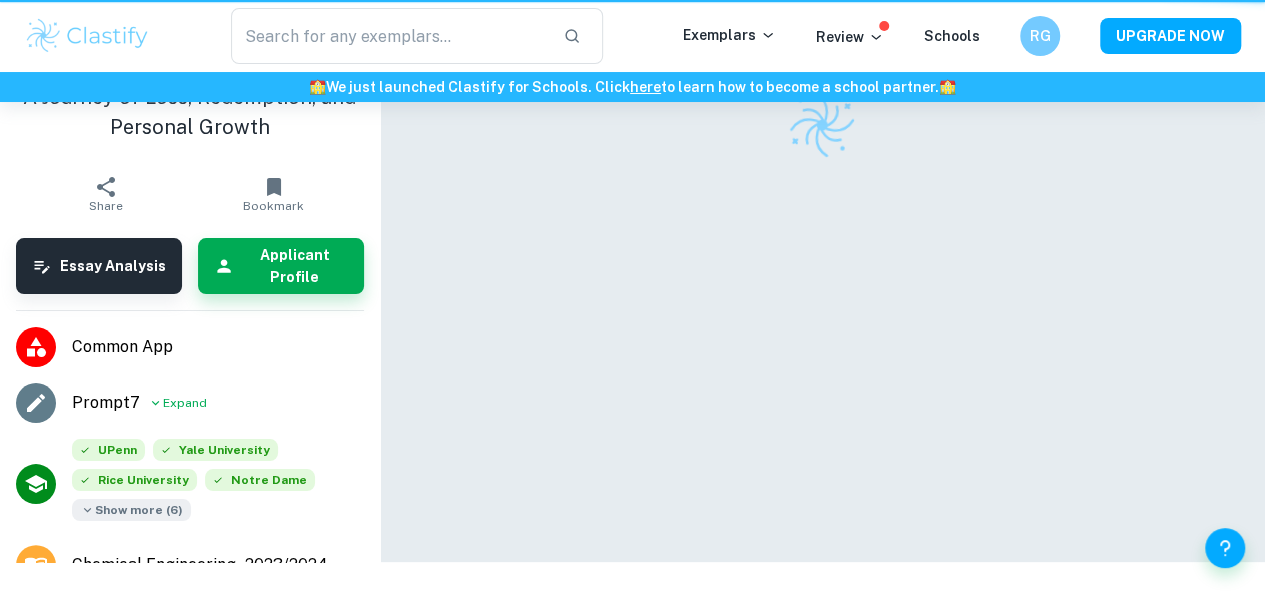 scroll, scrollTop: 0, scrollLeft: 0, axis: both 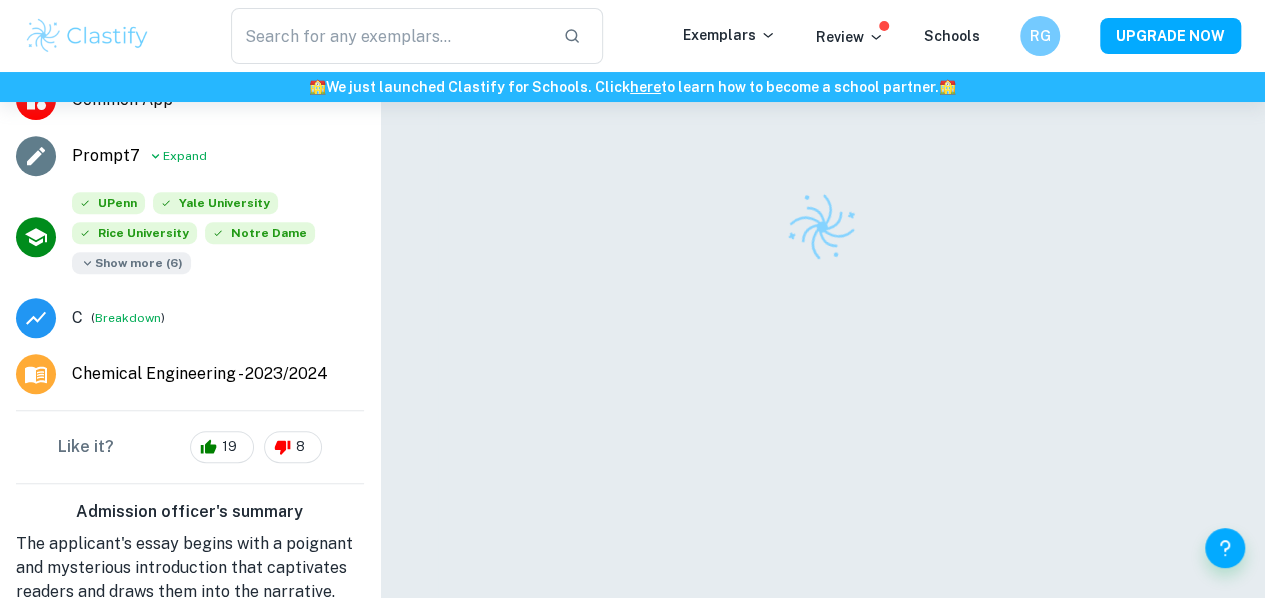 click on "Show more ( 6 )" at bounding box center (131, 263) 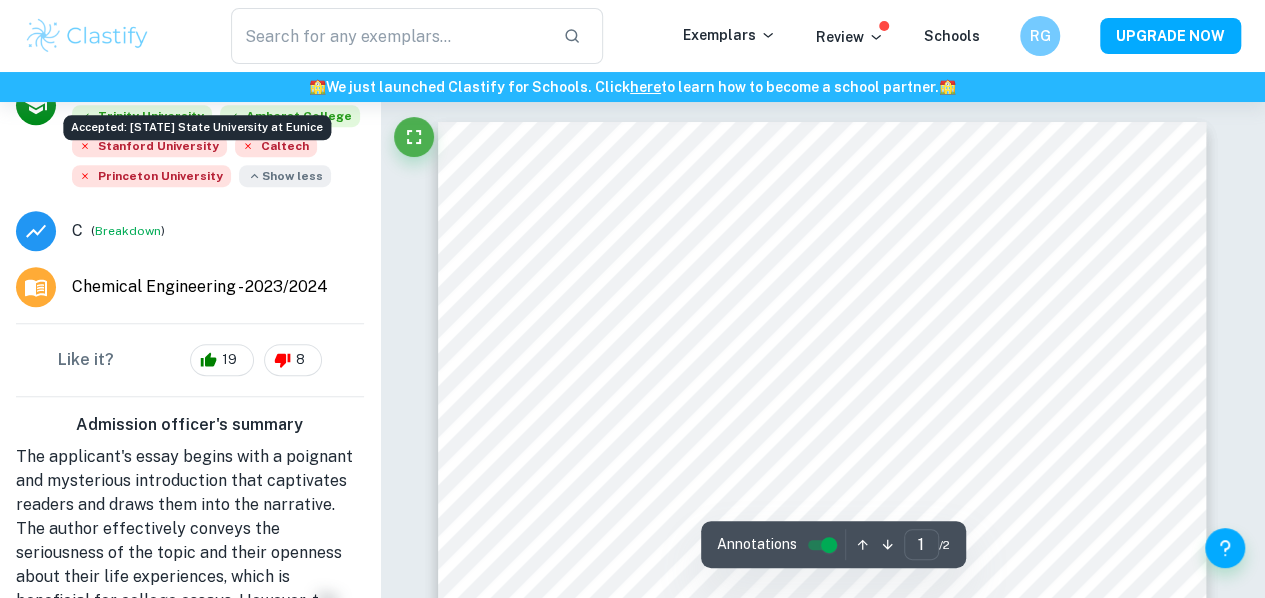 scroll, scrollTop: 631, scrollLeft: 0, axis: vertical 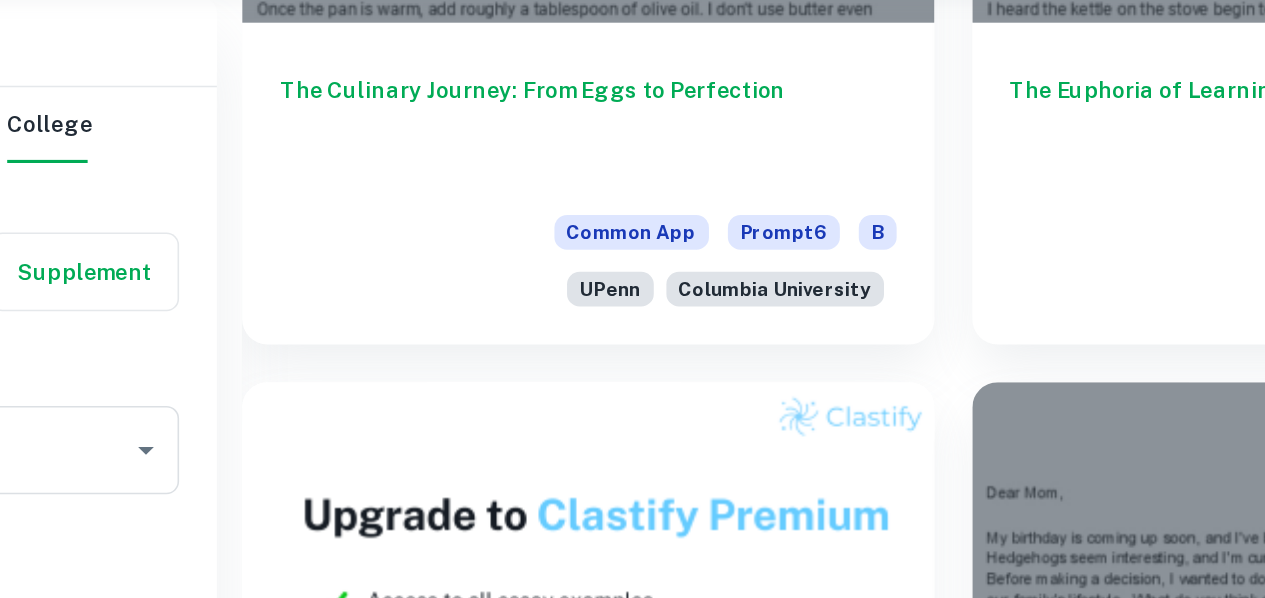 click at bounding box center [559, 4970] 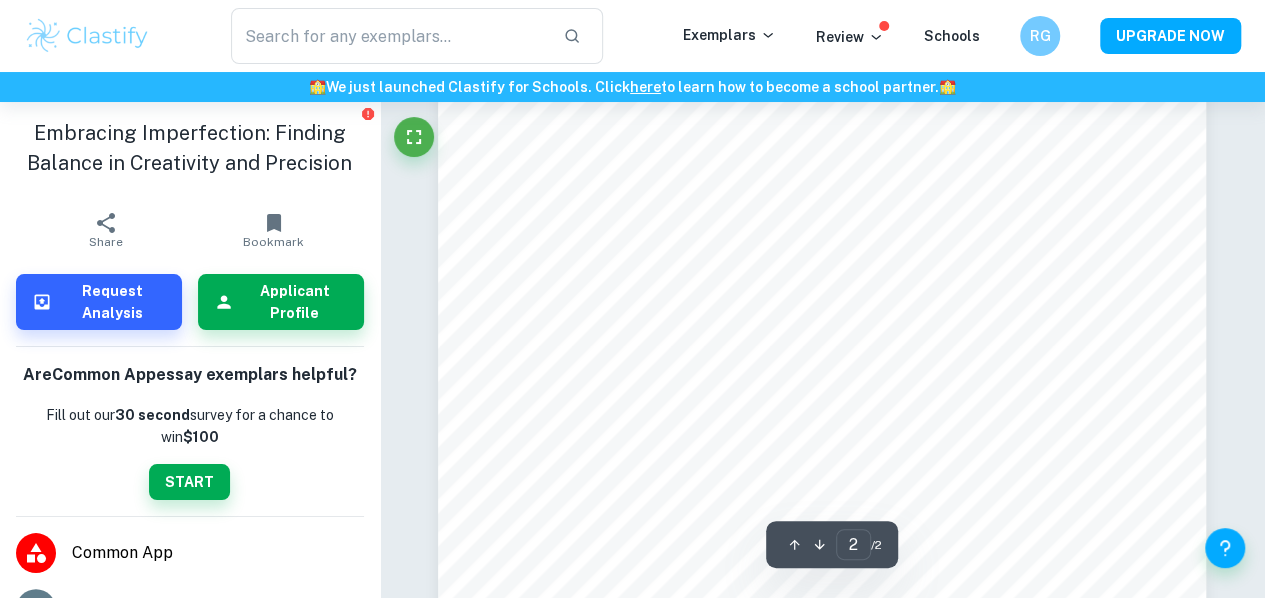 scroll, scrollTop: 1402, scrollLeft: 0, axis: vertical 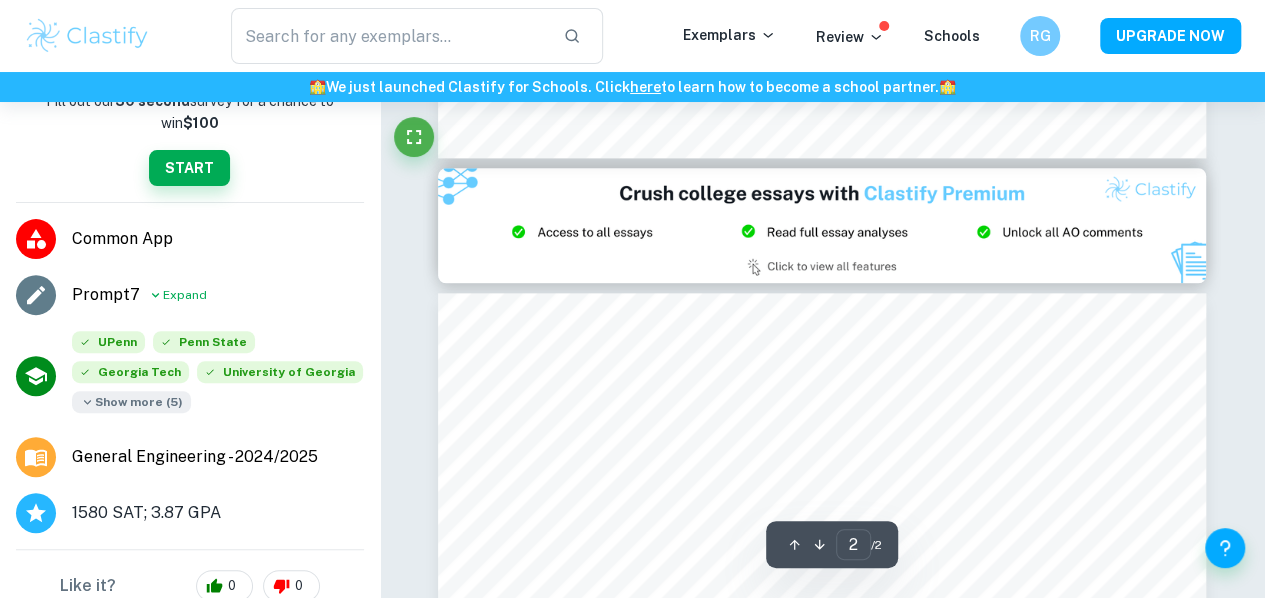 type on "1" 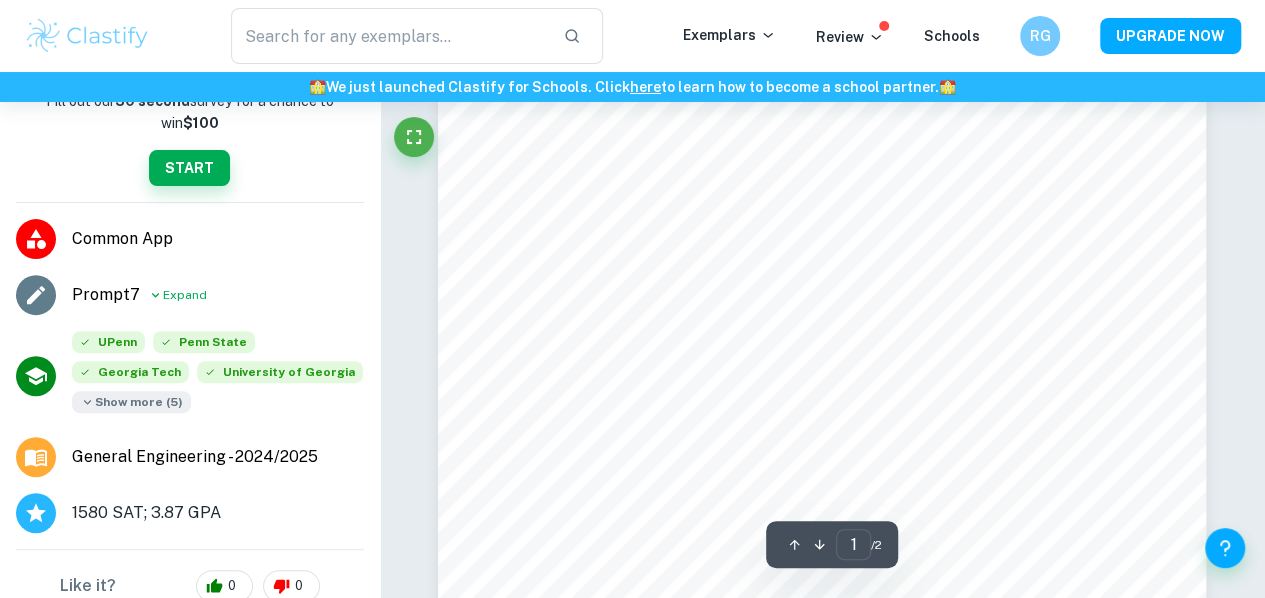 scroll, scrollTop: 194, scrollLeft: 0, axis: vertical 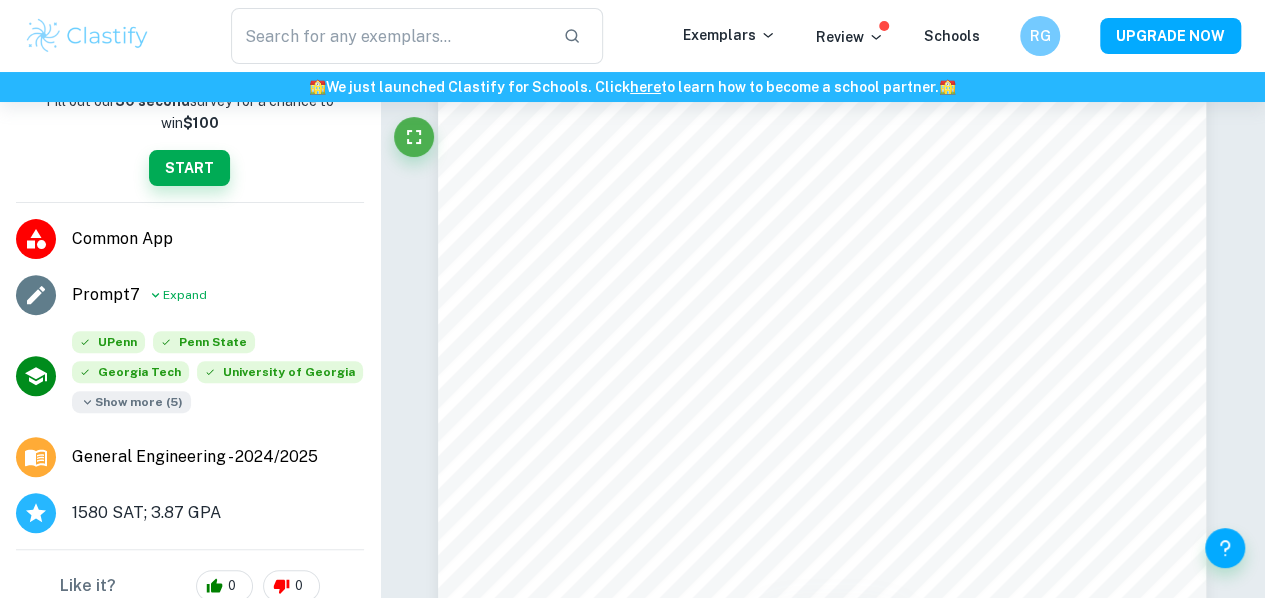 click on "Show more ( 5 )" at bounding box center [131, 402] 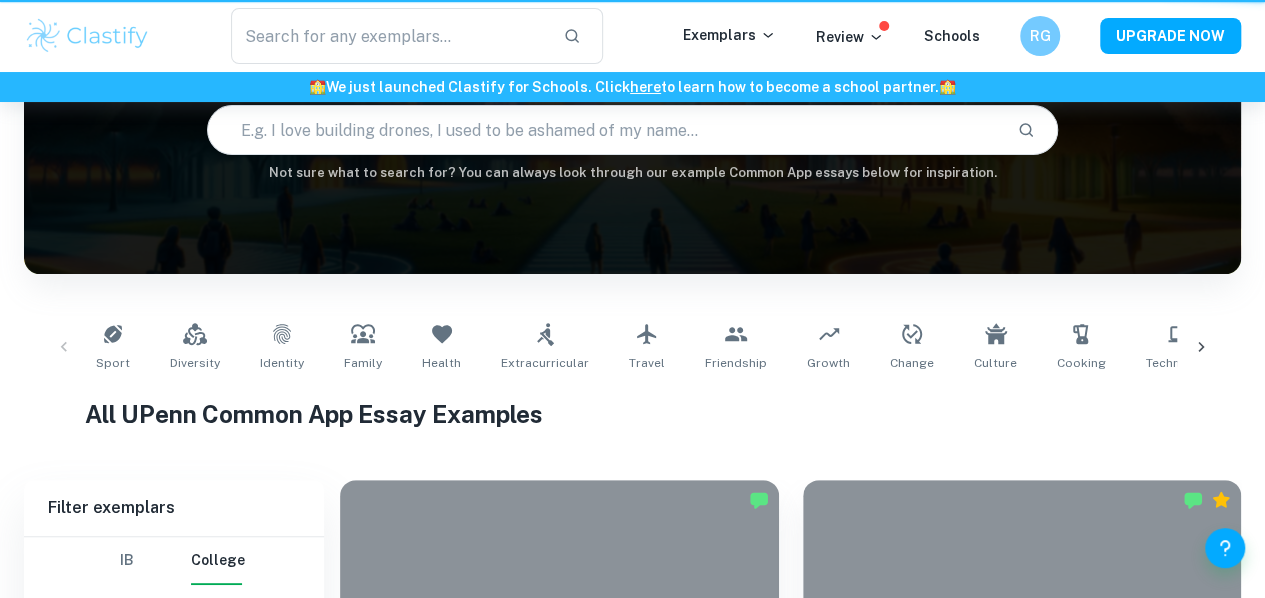 scroll, scrollTop: 5887, scrollLeft: 0, axis: vertical 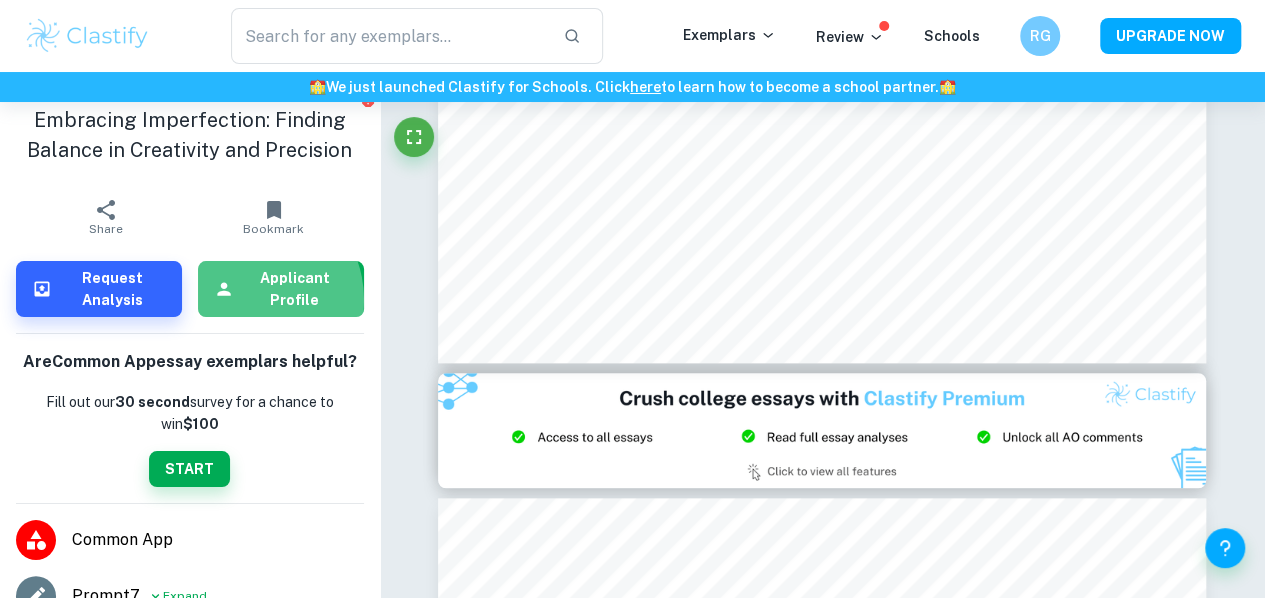 click on "Applicant Profile" at bounding box center (295, 289) 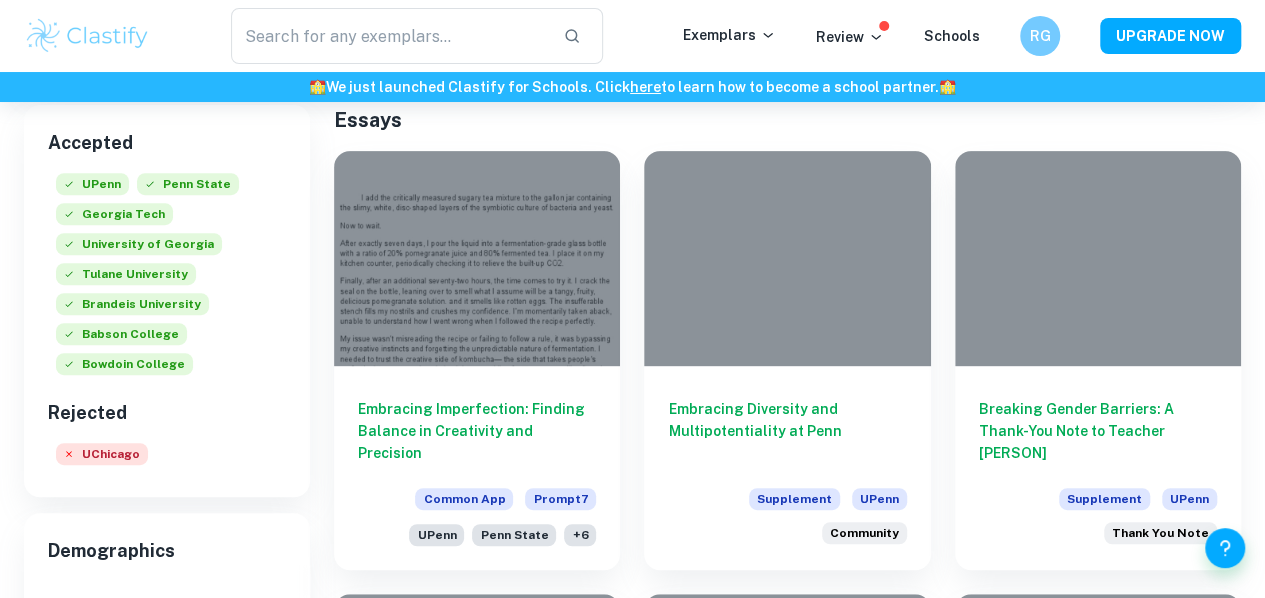 scroll, scrollTop: 318, scrollLeft: 0, axis: vertical 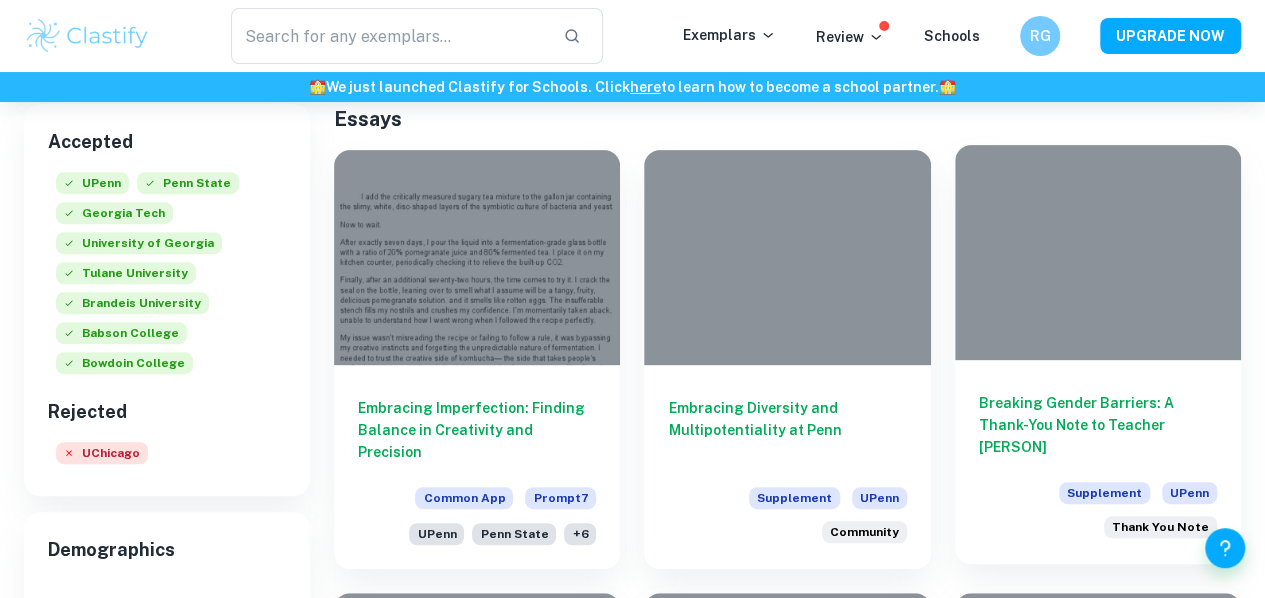 click at bounding box center [1098, 252] 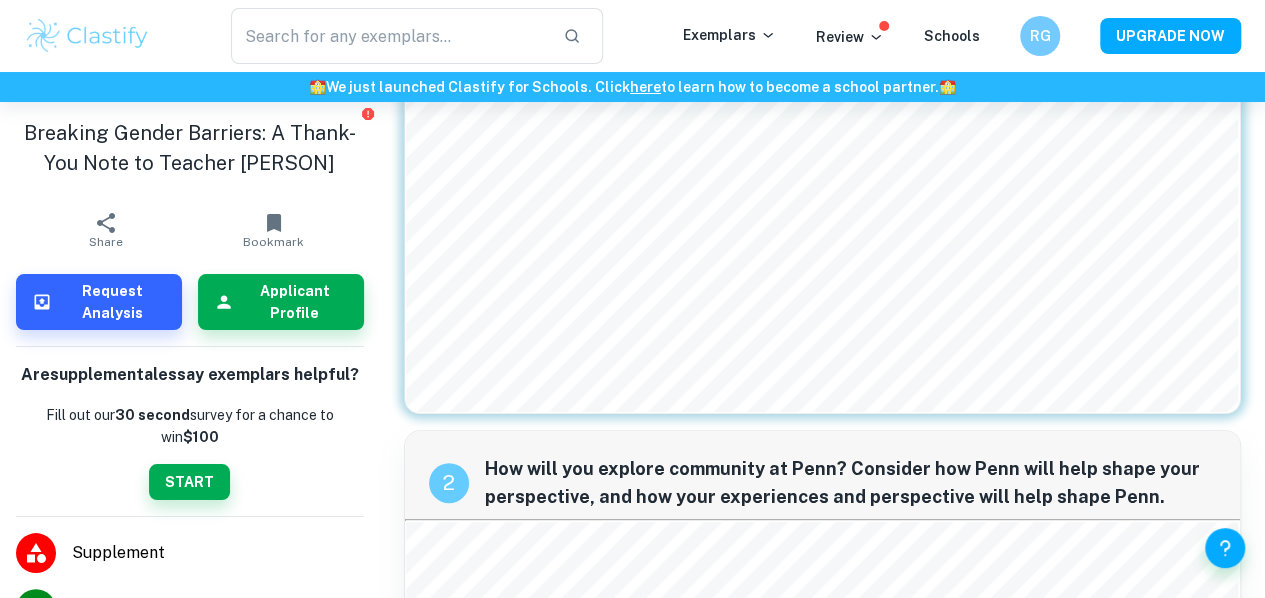 scroll, scrollTop: 390, scrollLeft: 0, axis: vertical 